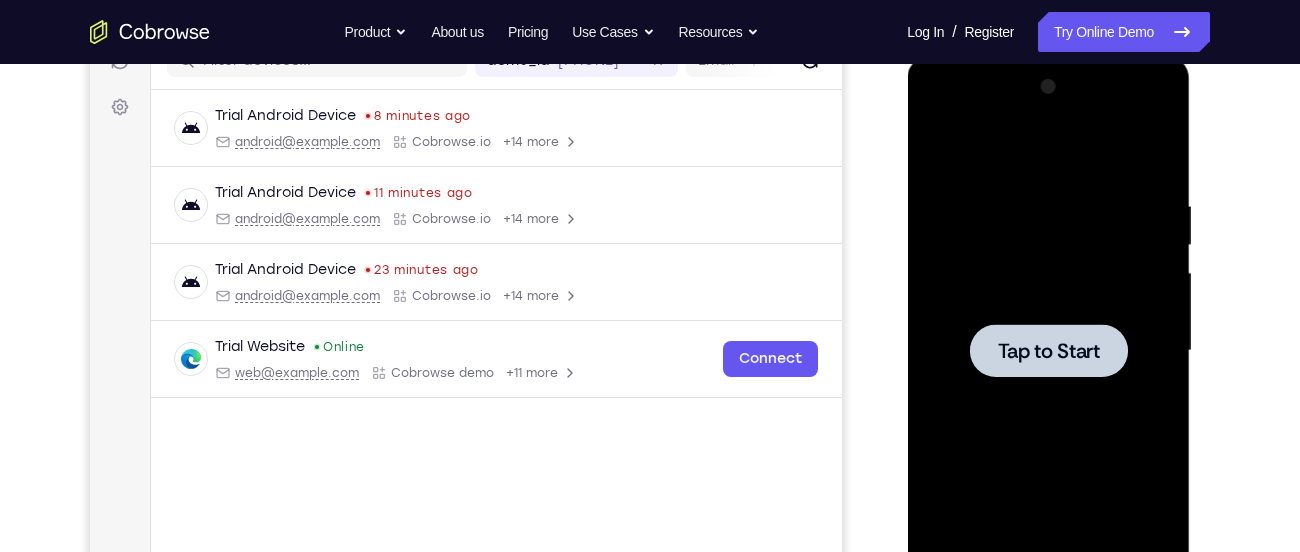 scroll, scrollTop: 0, scrollLeft: 0, axis: both 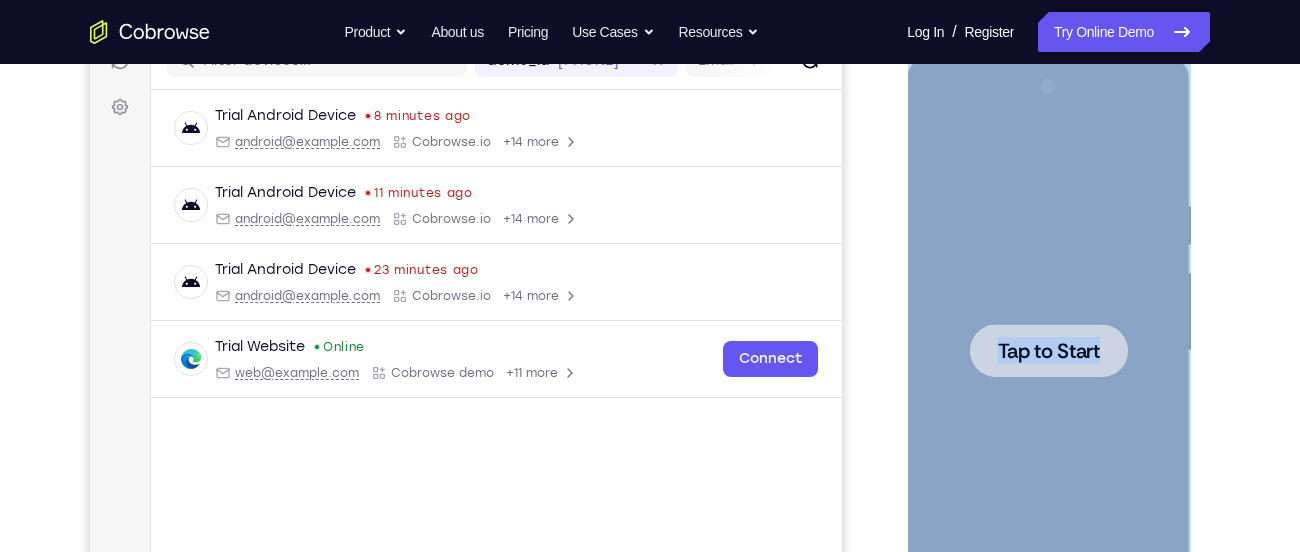 click on "Tap to Start" at bounding box center (1048, 351) 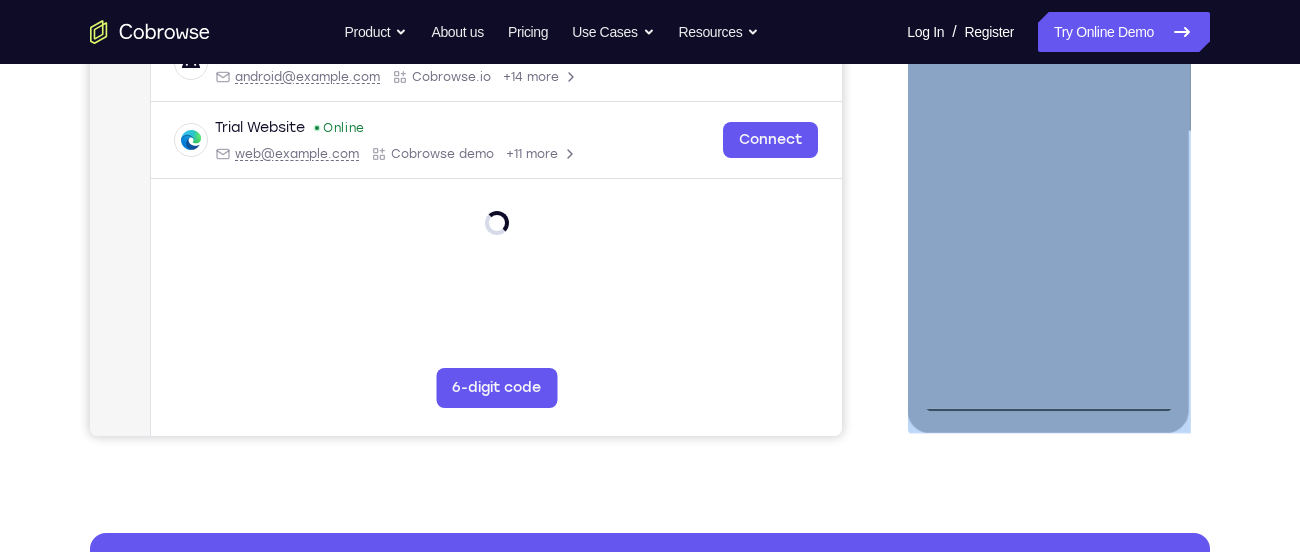 scroll, scrollTop: 499, scrollLeft: 0, axis: vertical 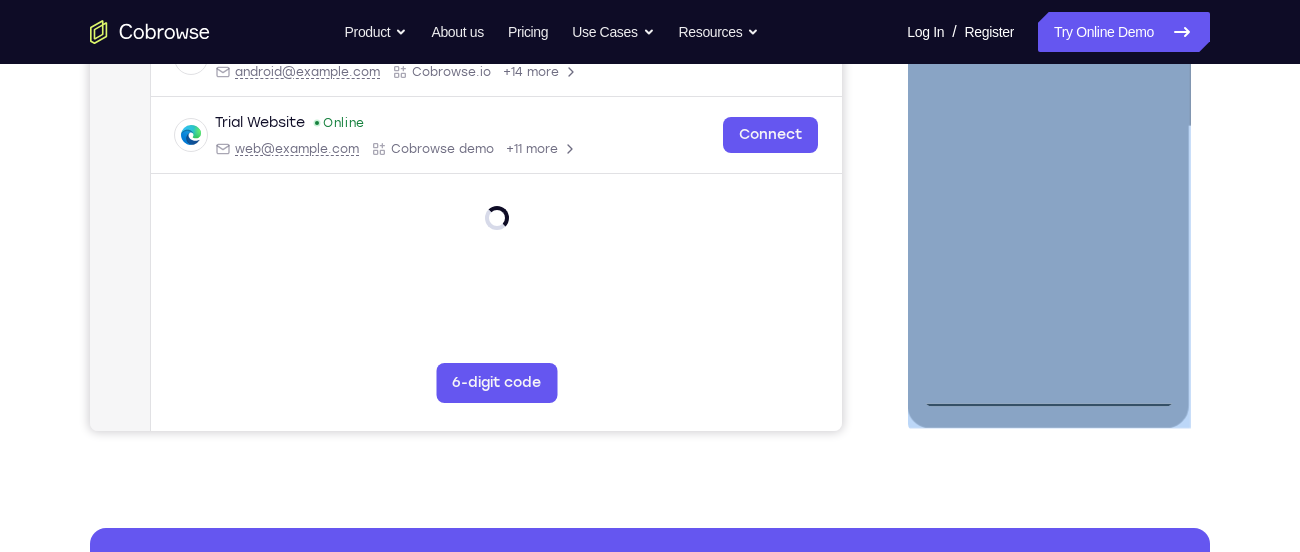 click at bounding box center (1048, 127) 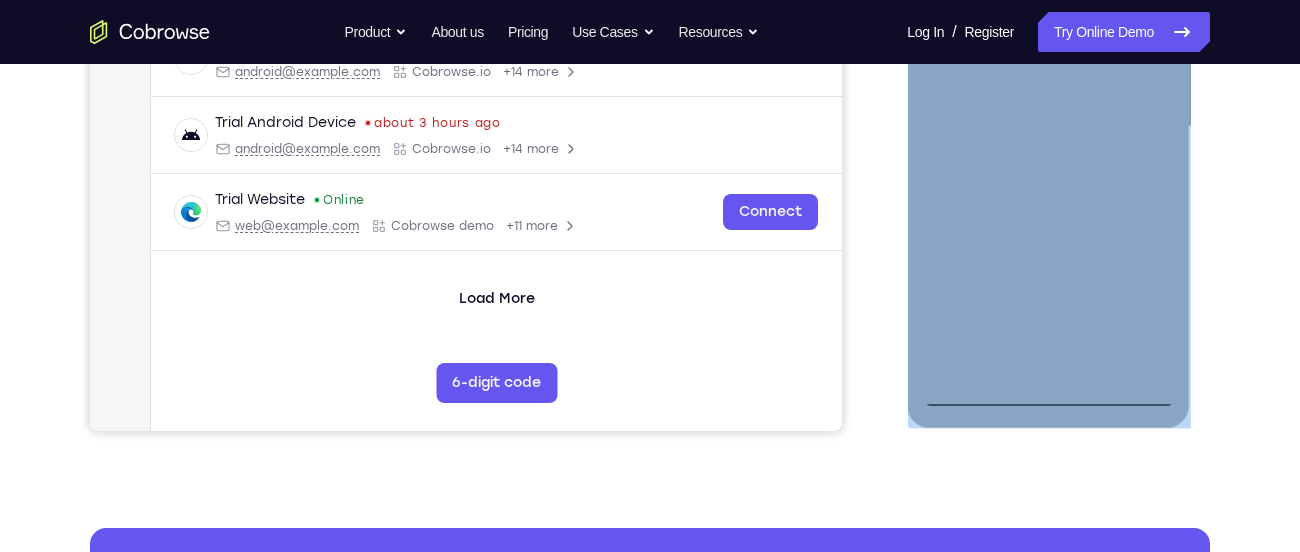 scroll, scrollTop: 433, scrollLeft: 0, axis: vertical 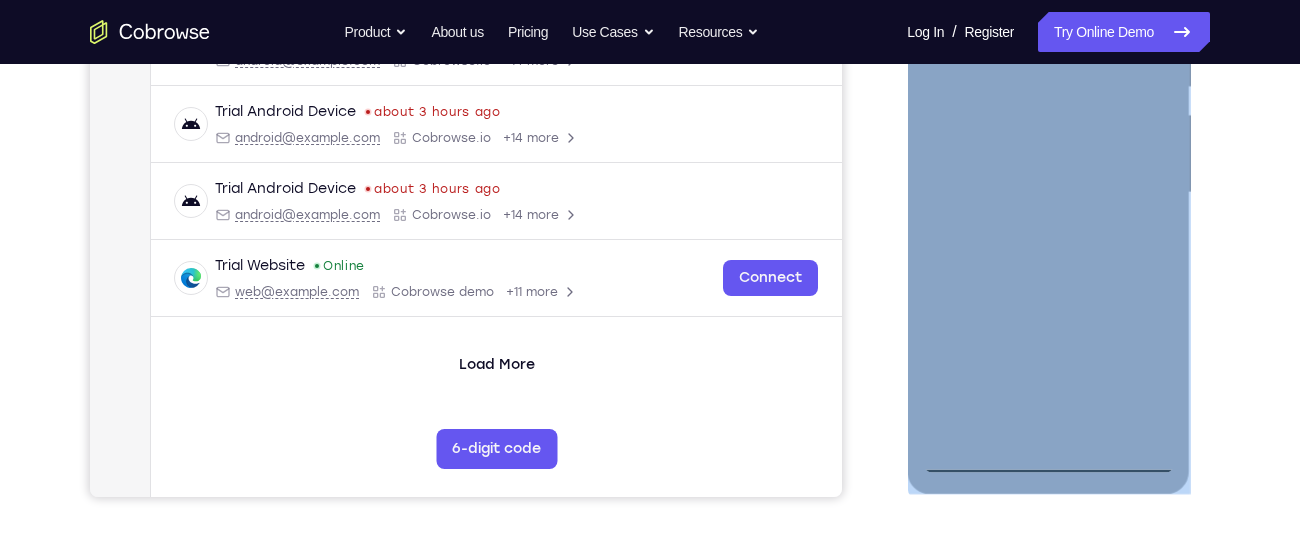 click at bounding box center [1048, 193] 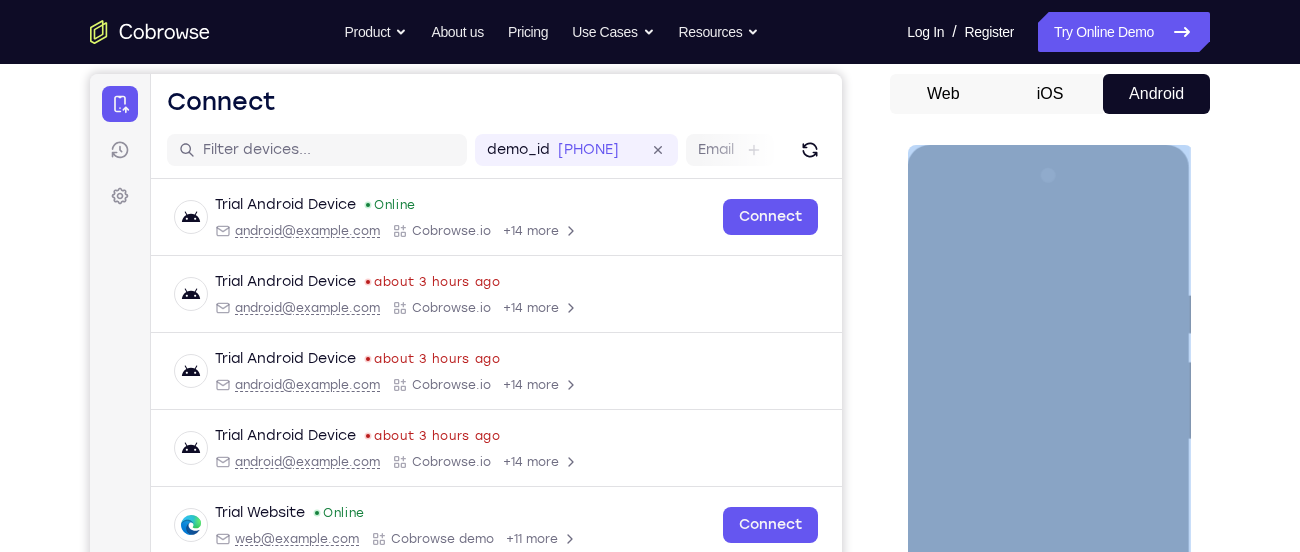 scroll, scrollTop: 235, scrollLeft: 0, axis: vertical 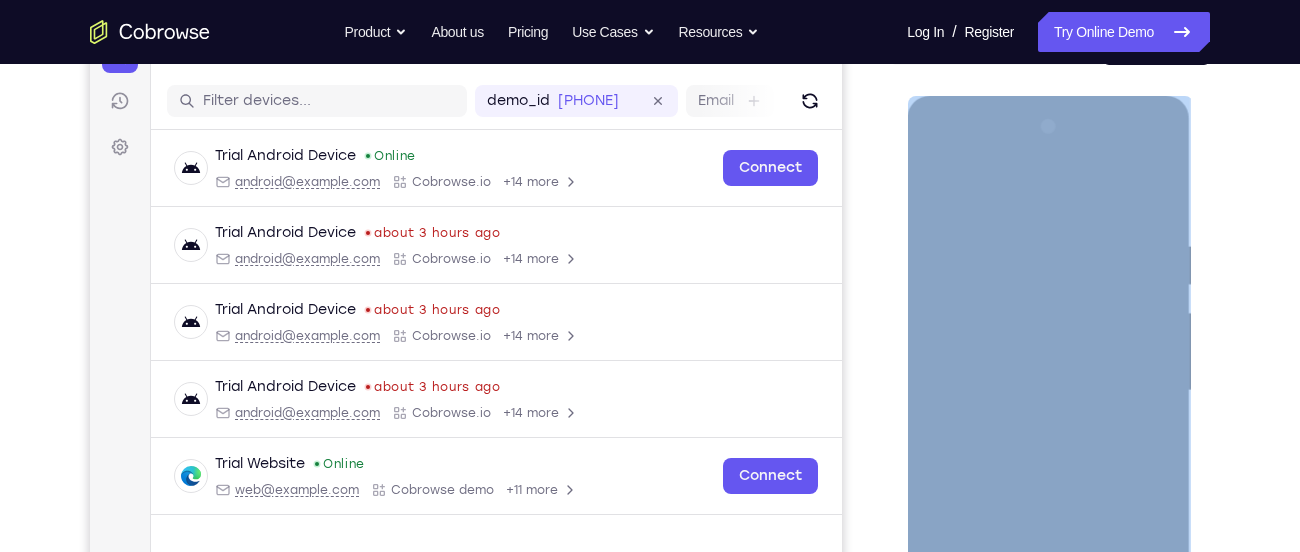 click at bounding box center (1048, 391) 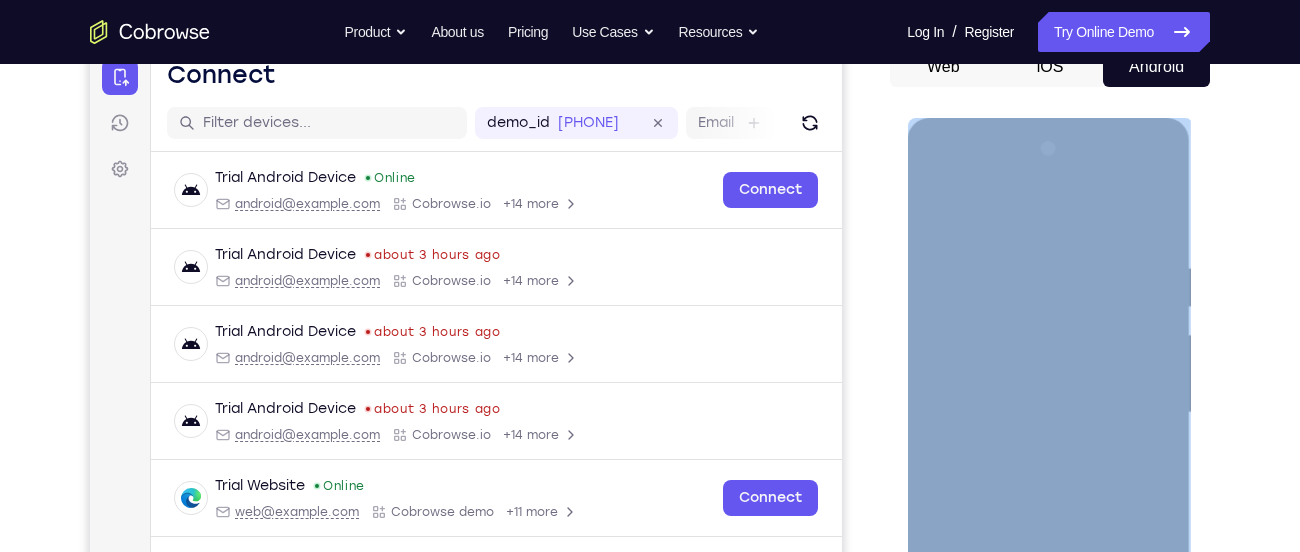 click at bounding box center [1048, 413] 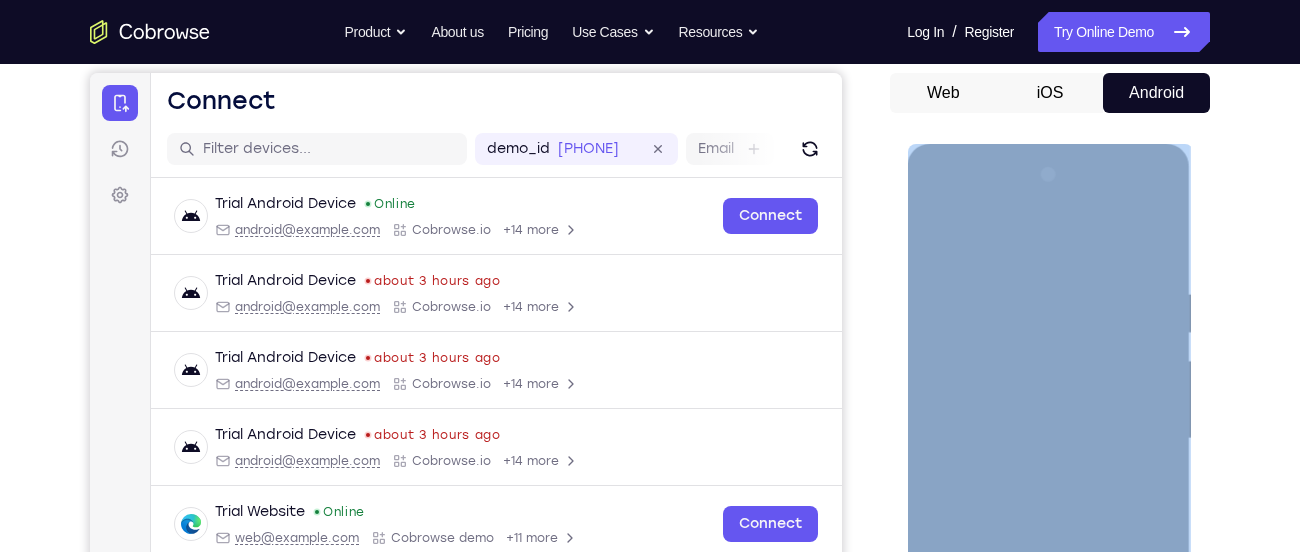 click at bounding box center (1048, 439) 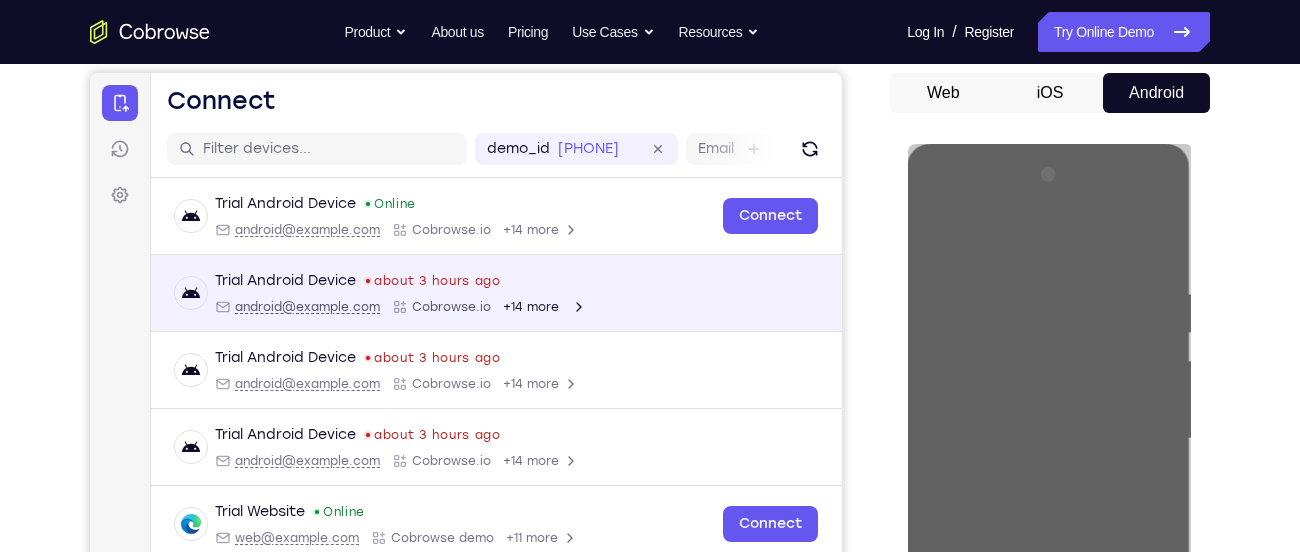 click on "Trial Android Device about 3 hours ago [EMAIL] Cobrowse.io +14 more [EMAIL] Cobrowse.io +14 more" at bounding box center [496, 293] 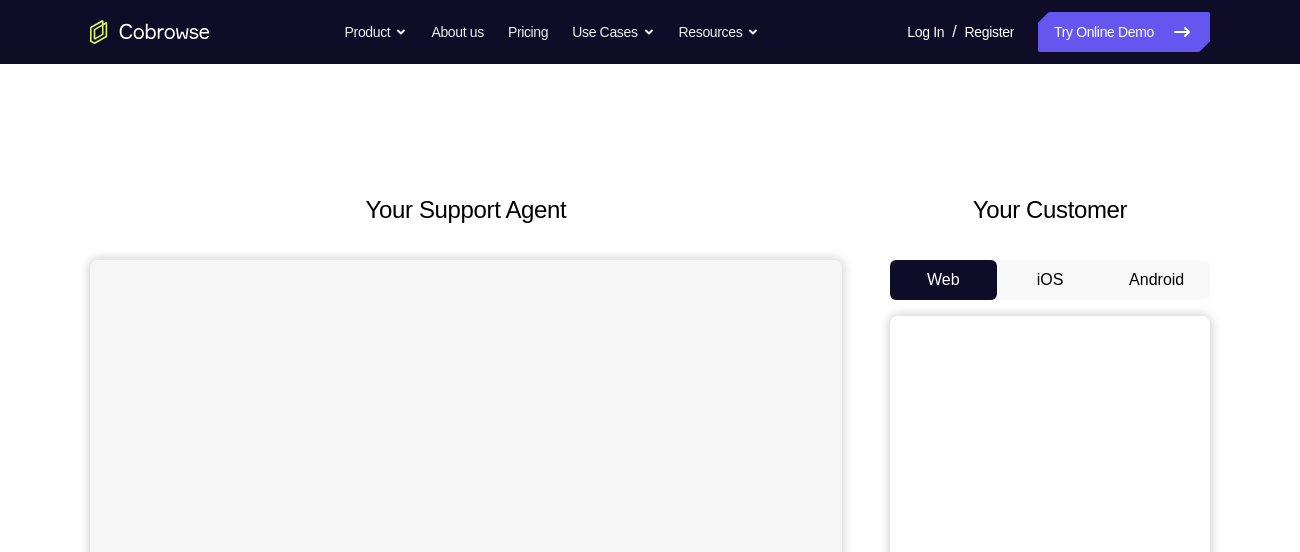 scroll, scrollTop: 0, scrollLeft: 0, axis: both 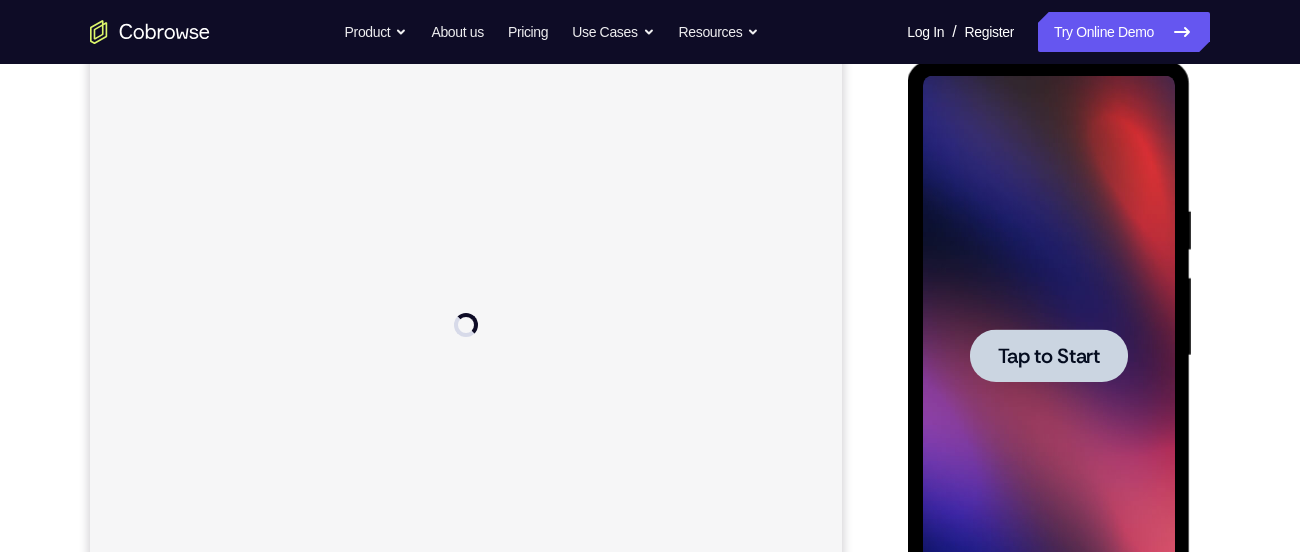 click on "Tap to Start" at bounding box center [1048, 356] 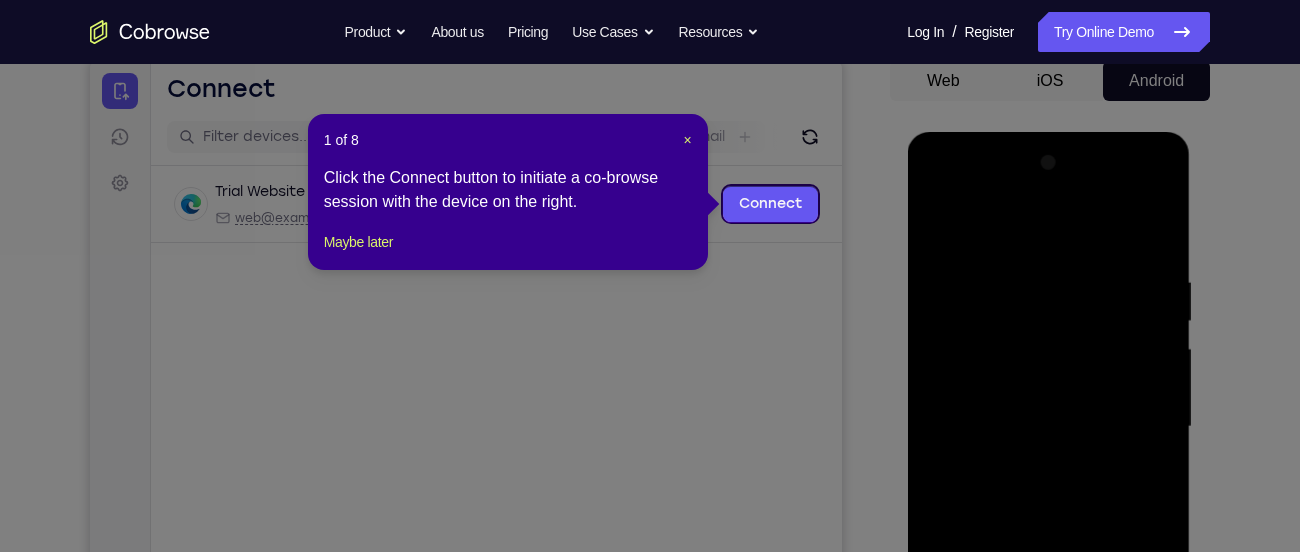 scroll, scrollTop: 198, scrollLeft: 0, axis: vertical 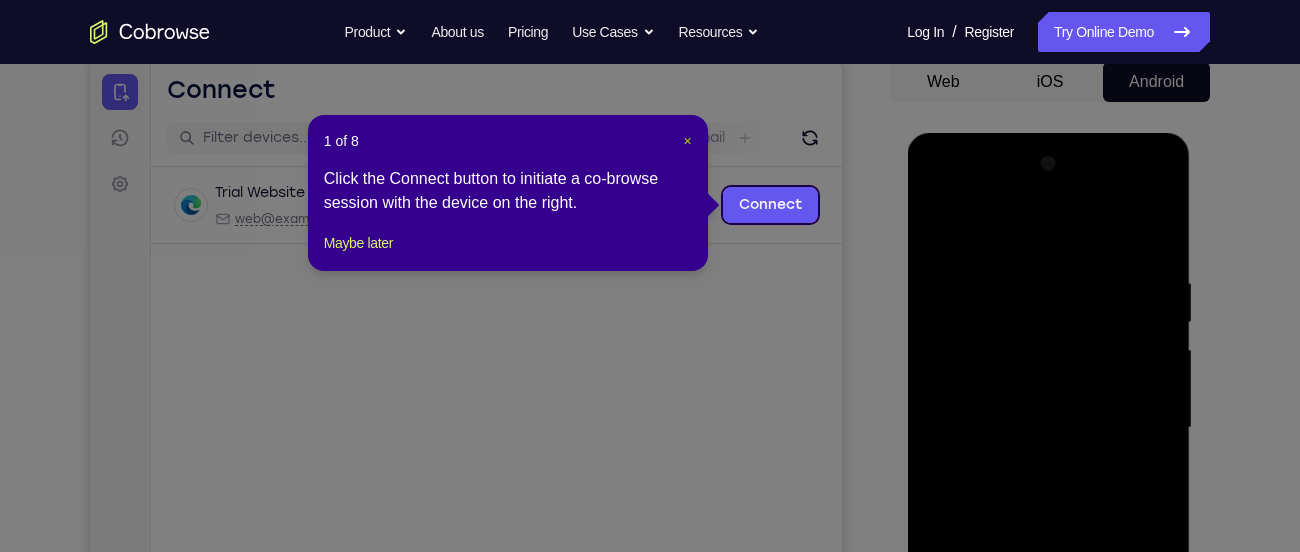 click on "×" at bounding box center (688, 141) 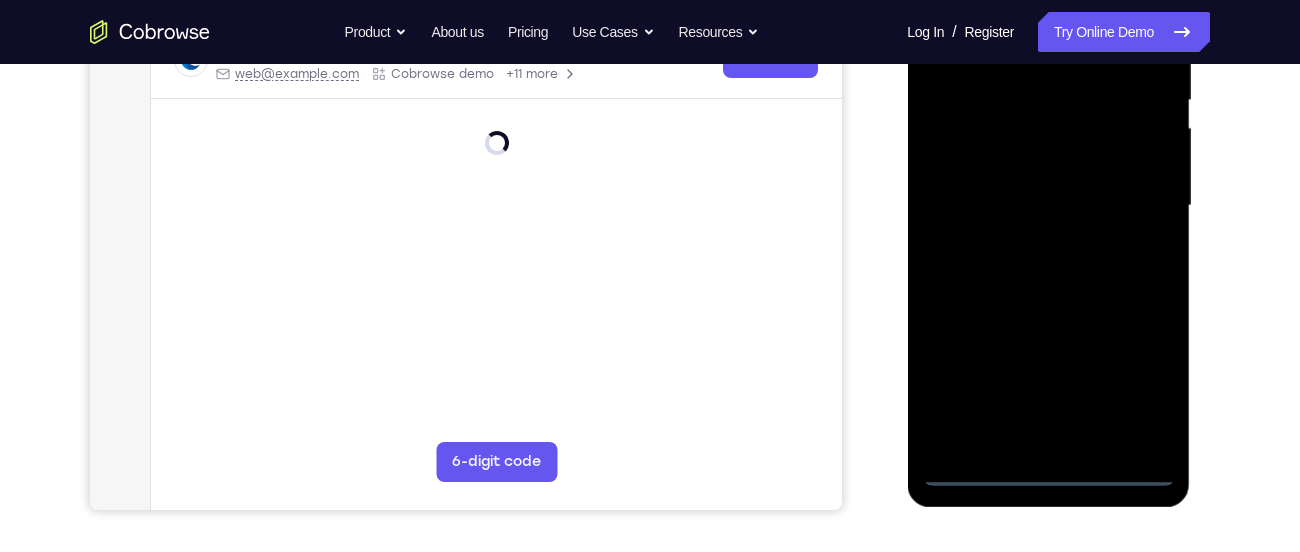 scroll, scrollTop: 425, scrollLeft: 0, axis: vertical 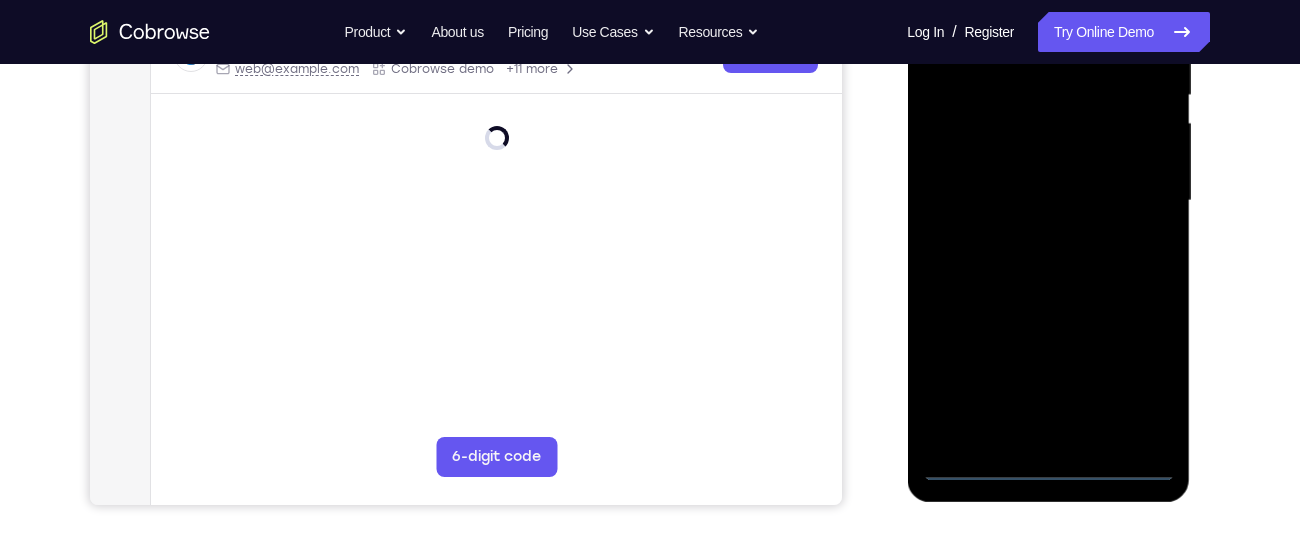 click at bounding box center (1048, 201) 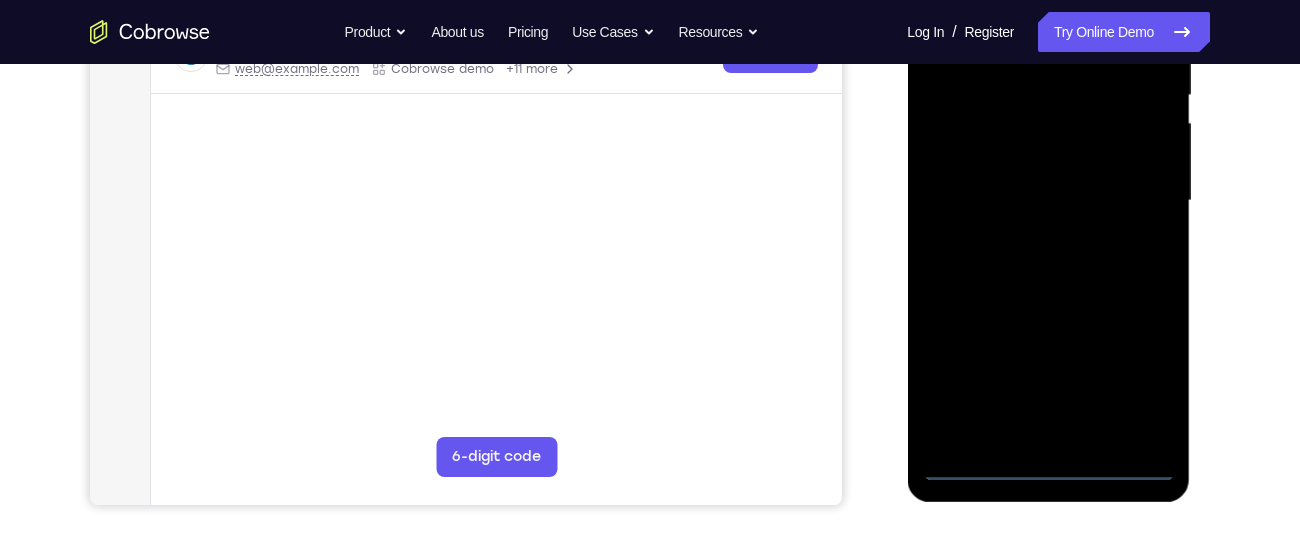 click at bounding box center (1048, 201) 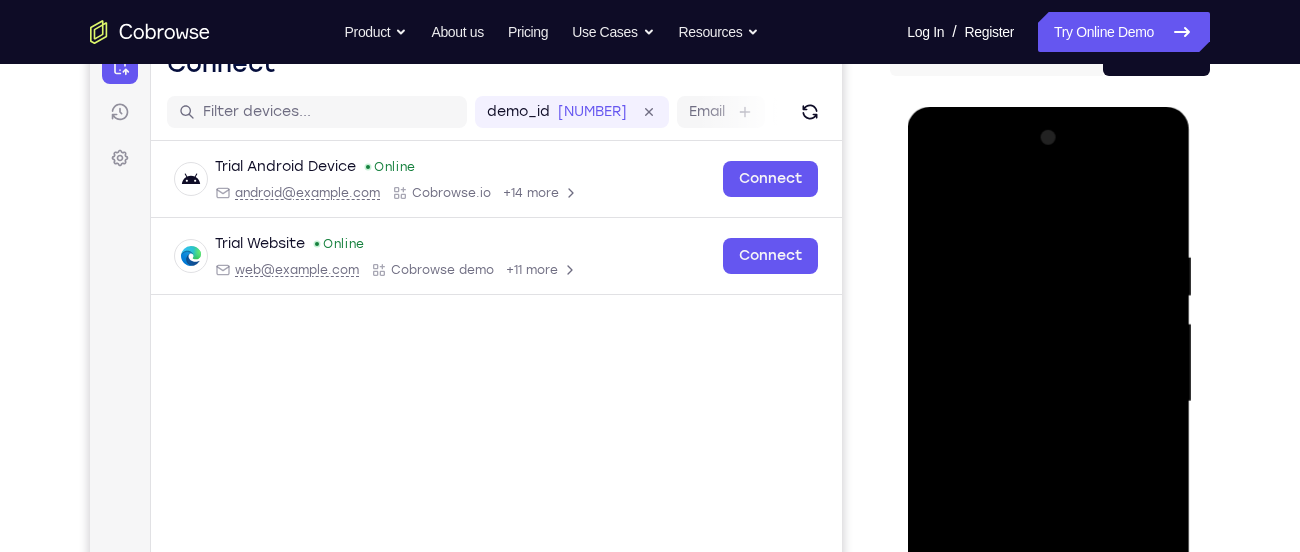 scroll, scrollTop: 219, scrollLeft: 0, axis: vertical 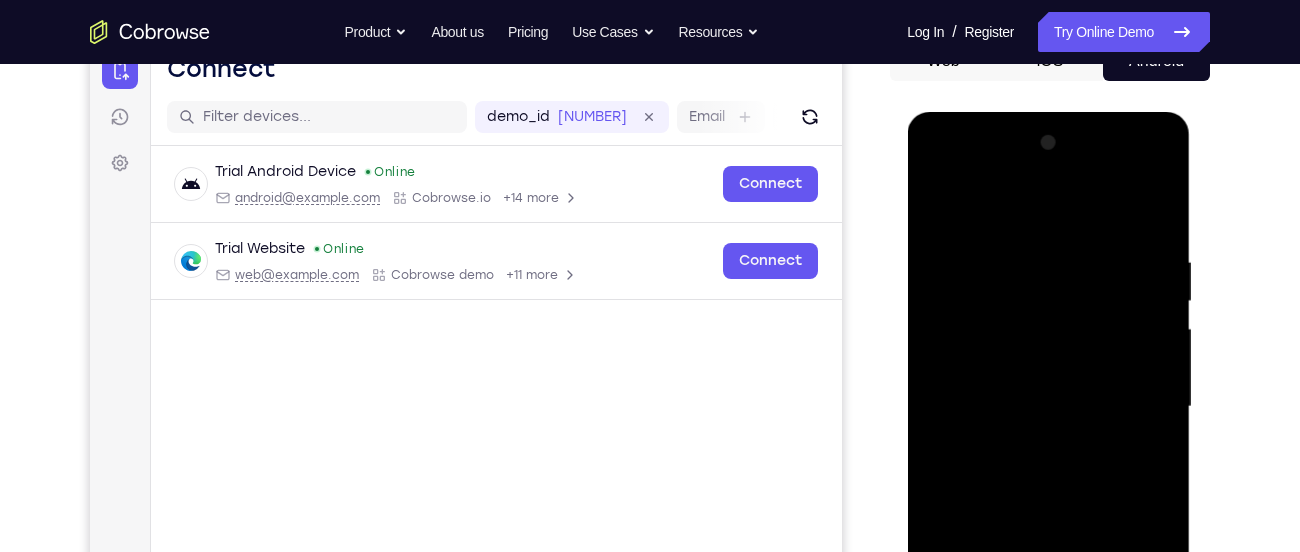 click at bounding box center (1048, 407) 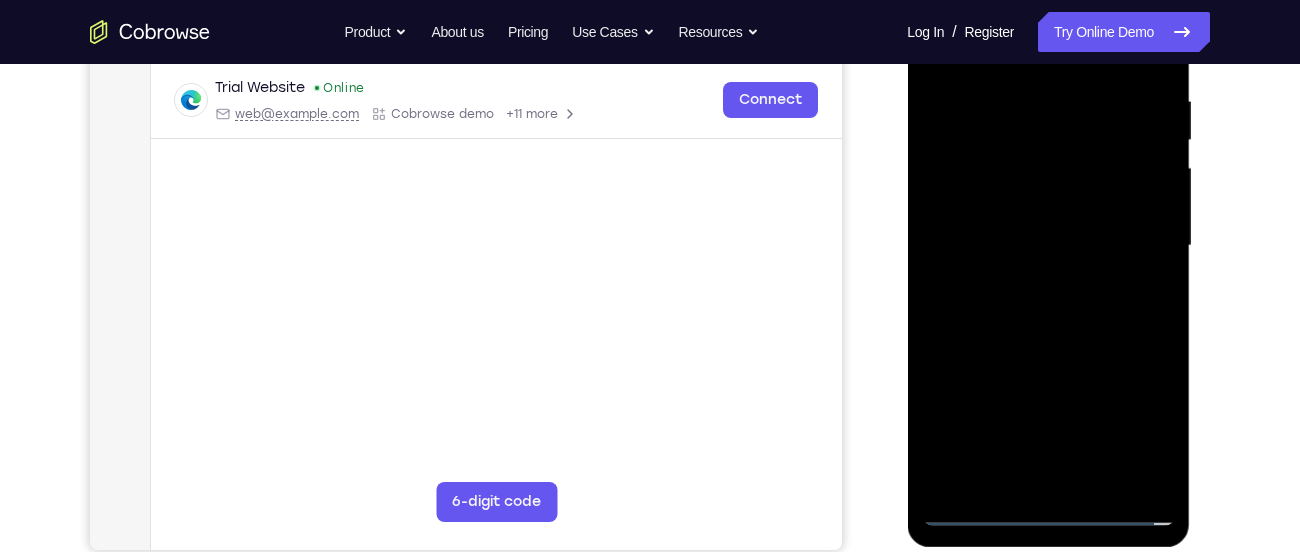 scroll, scrollTop: 381, scrollLeft: 0, axis: vertical 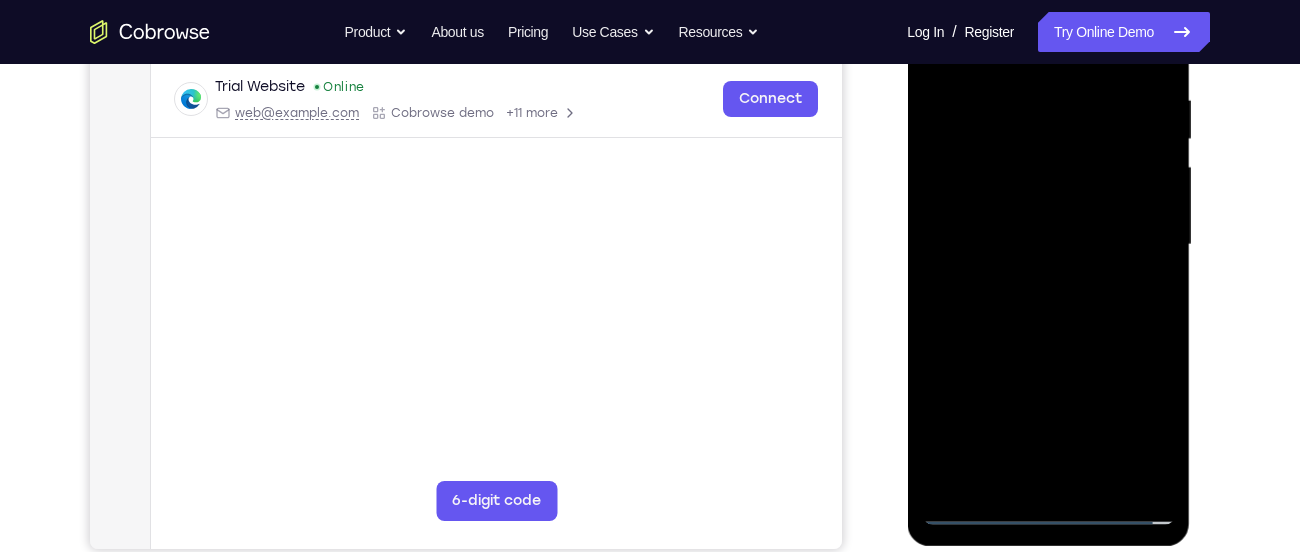 click at bounding box center (1048, 245) 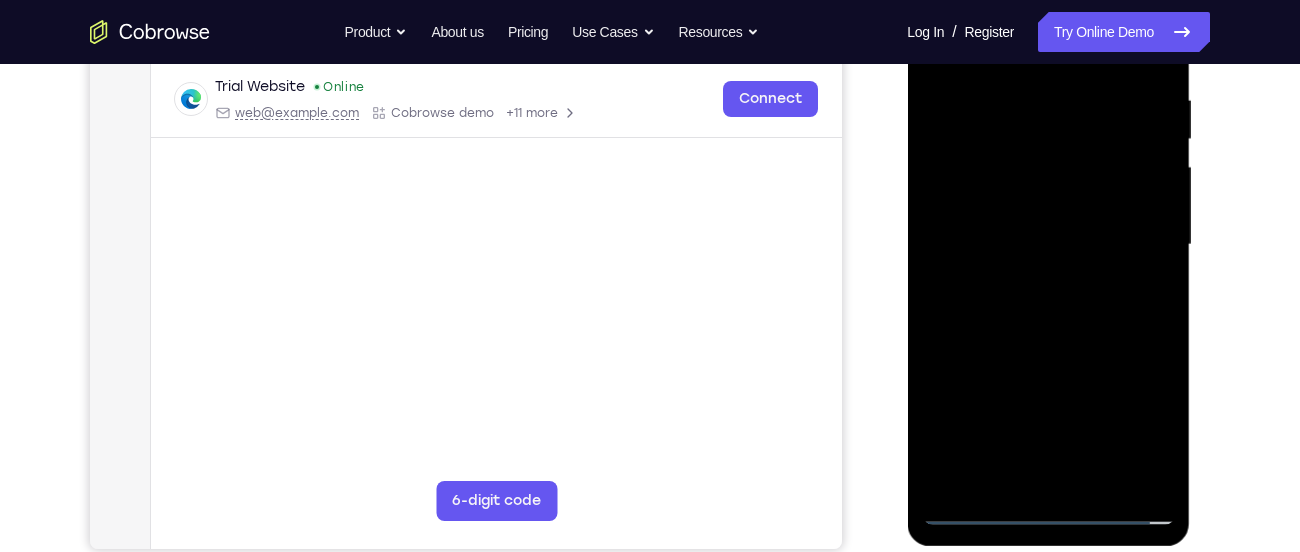 click at bounding box center [1048, 245] 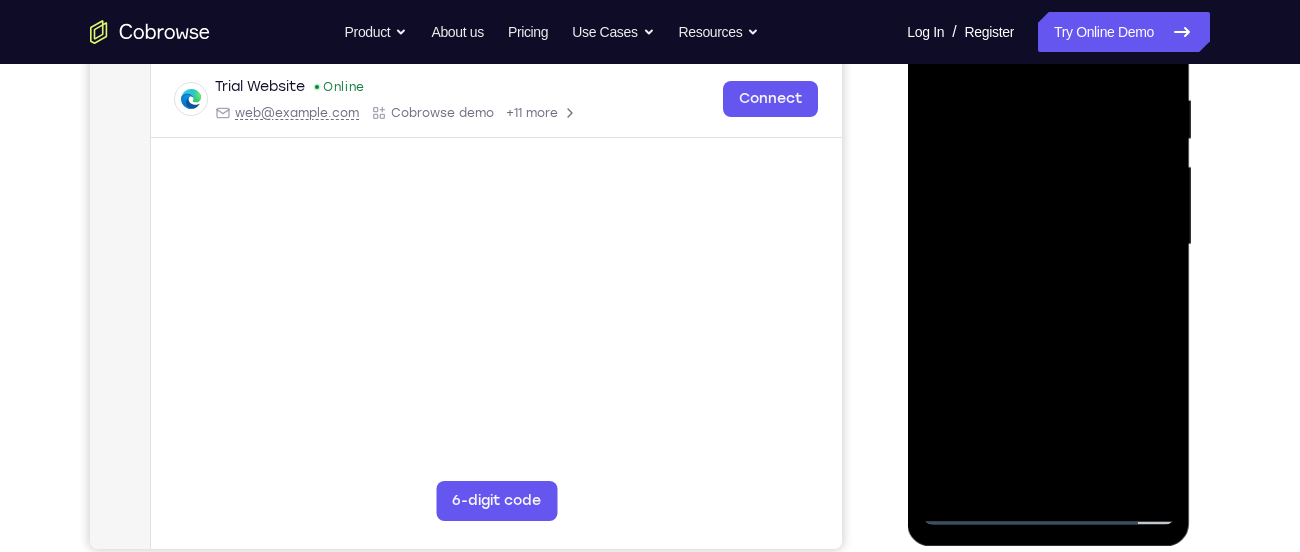 click at bounding box center (1048, 245) 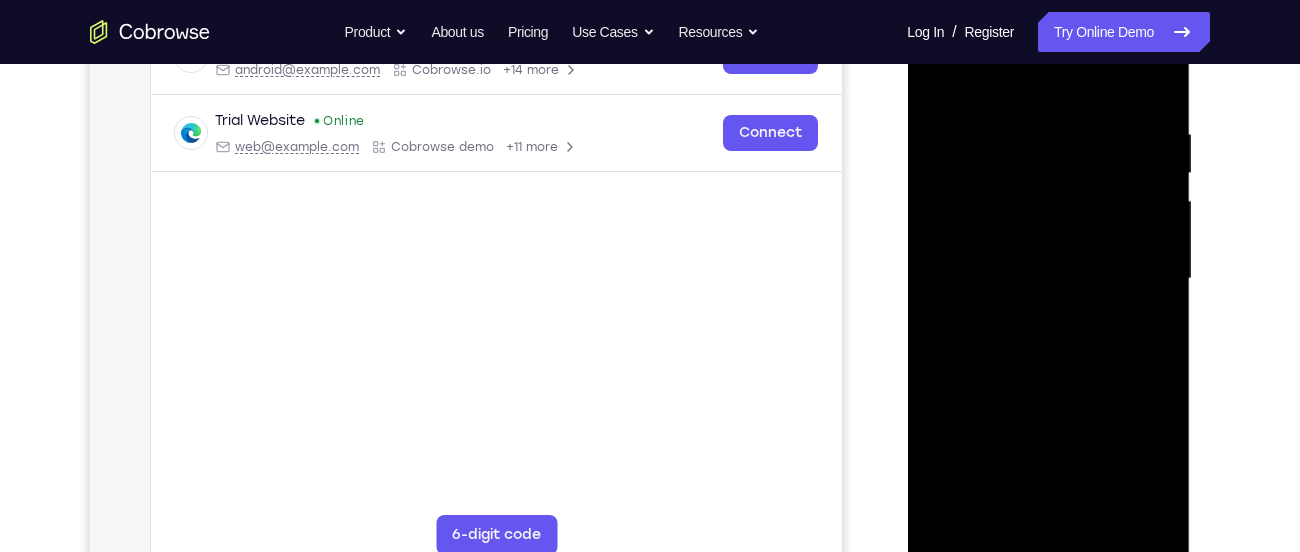scroll, scrollTop: 390, scrollLeft: 0, axis: vertical 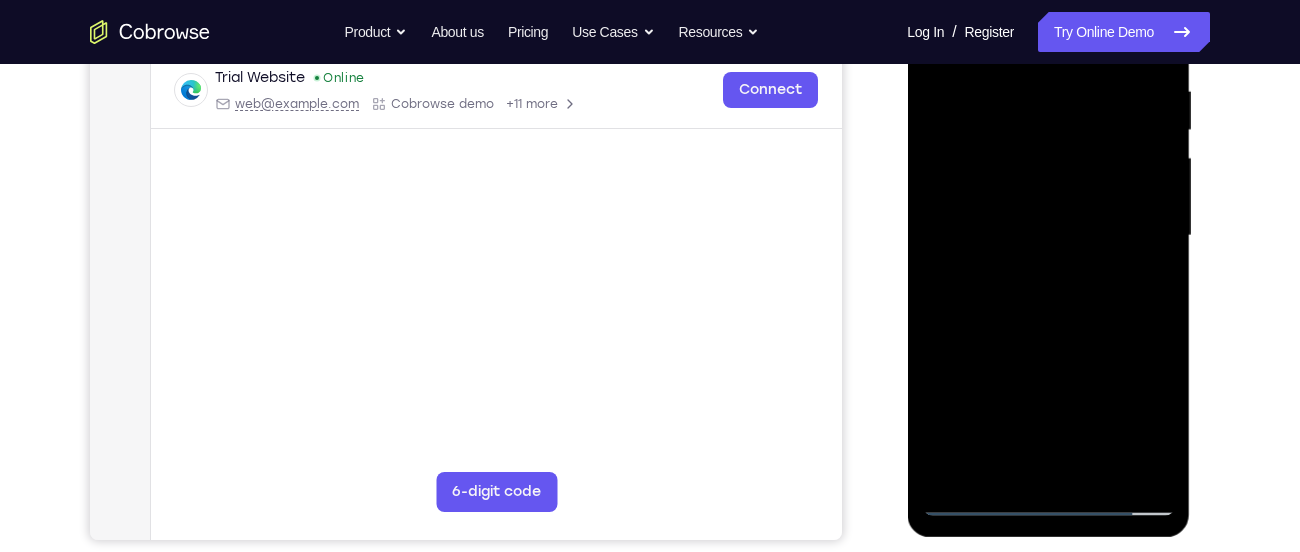 click at bounding box center (1048, 236) 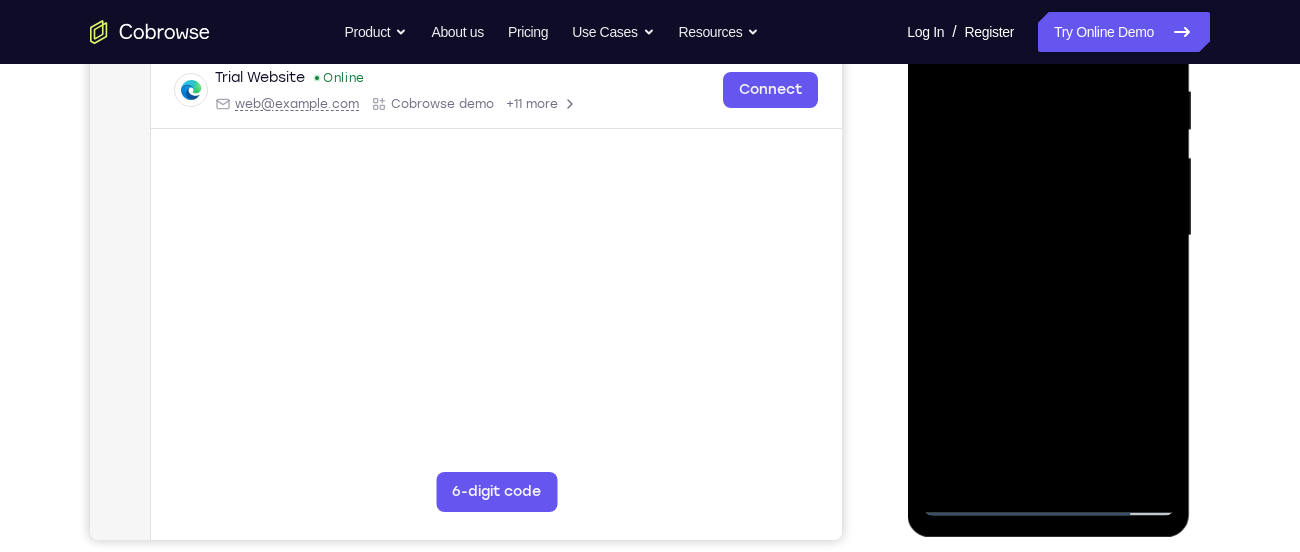 scroll, scrollTop: 332, scrollLeft: 0, axis: vertical 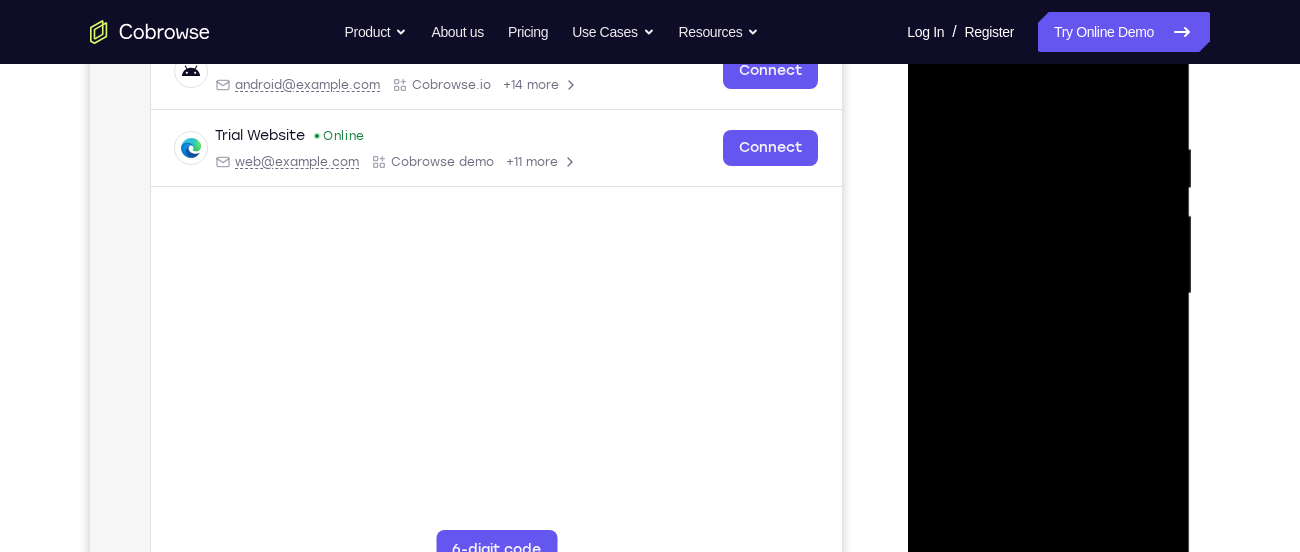 click at bounding box center [1048, 294] 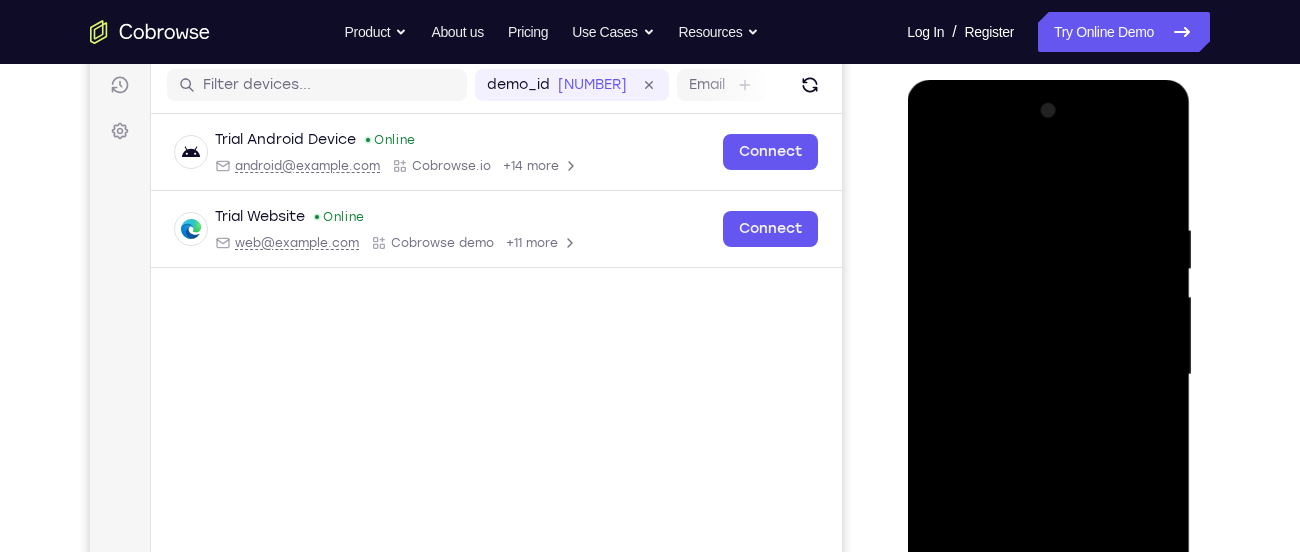 scroll, scrollTop: 250, scrollLeft: 0, axis: vertical 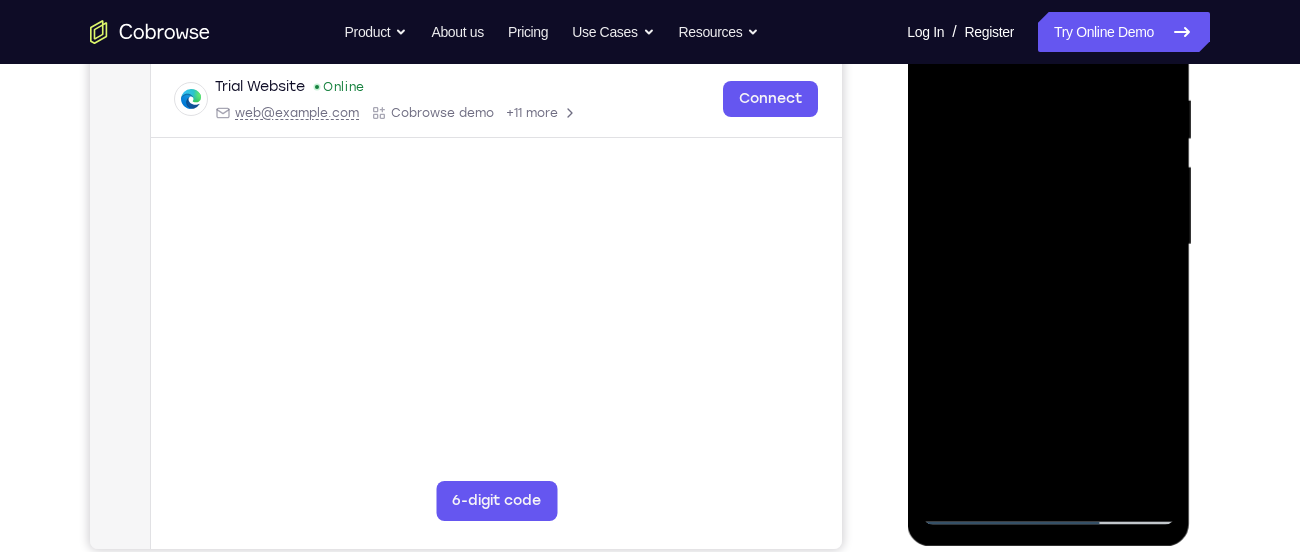 click at bounding box center (1048, 245) 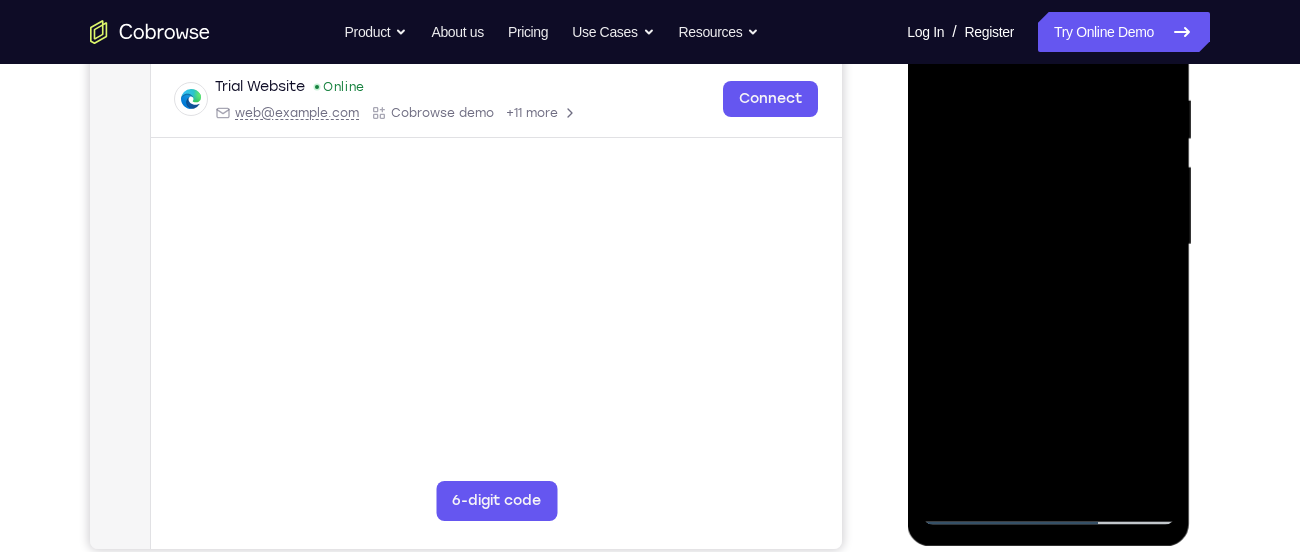 click at bounding box center (1048, 245) 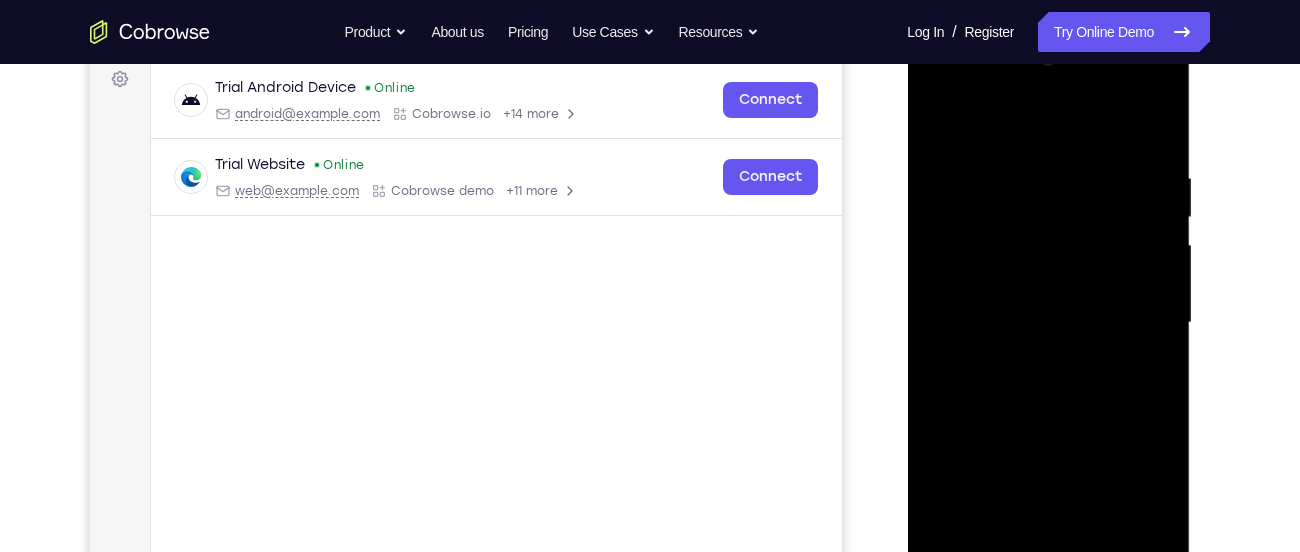scroll, scrollTop: 302, scrollLeft: 0, axis: vertical 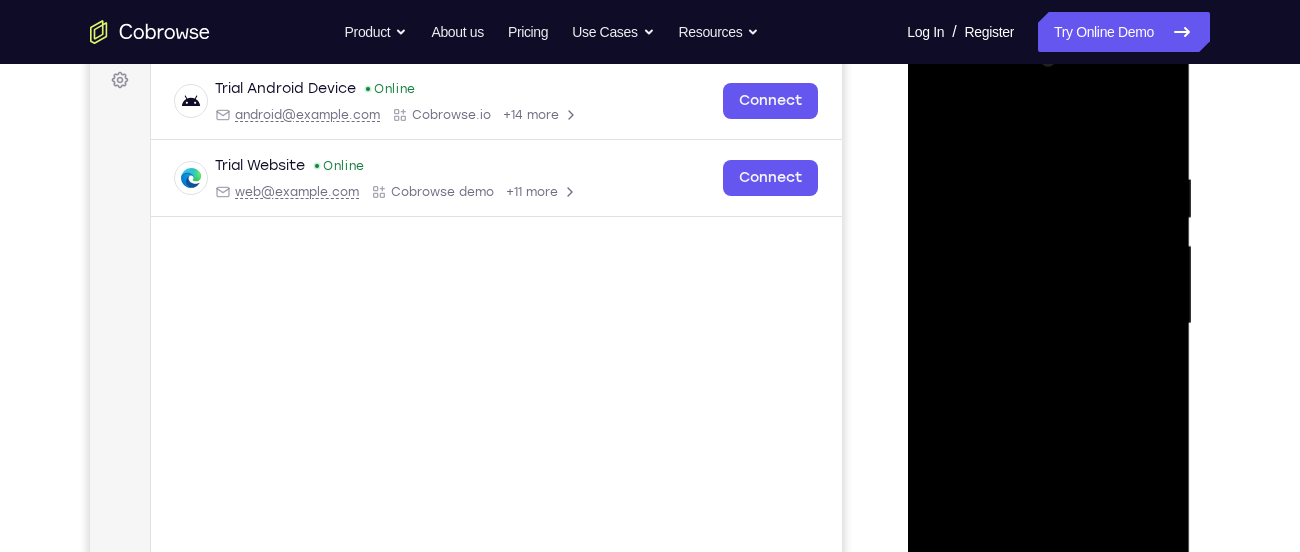 click at bounding box center (1048, 324) 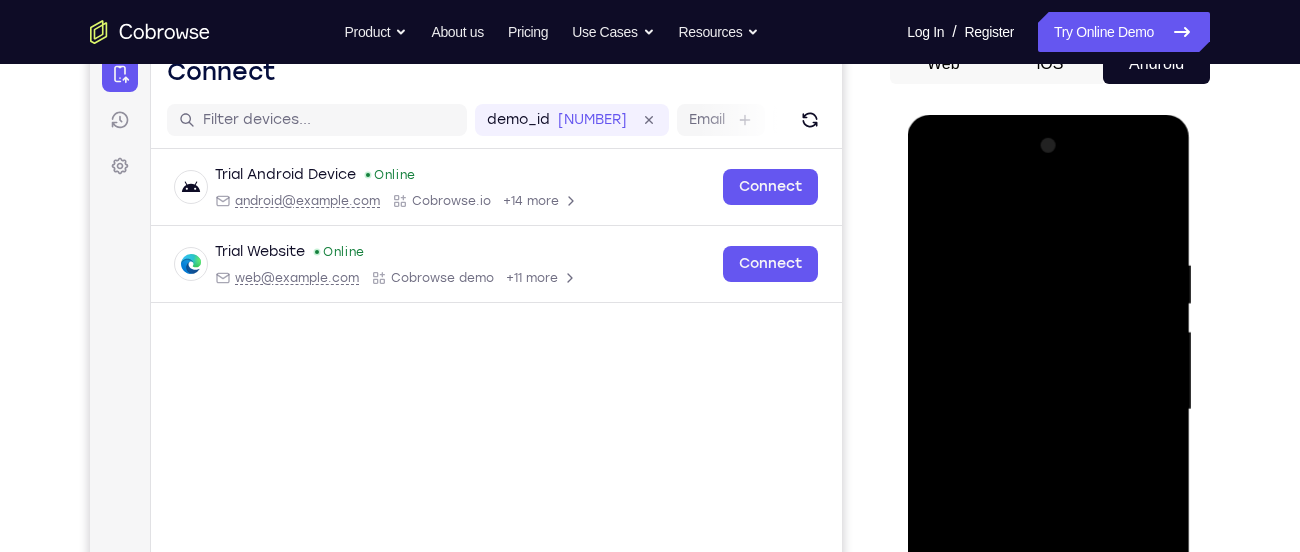 scroll, scrollTop: 203, scrollLeft: 0, axis: vertical 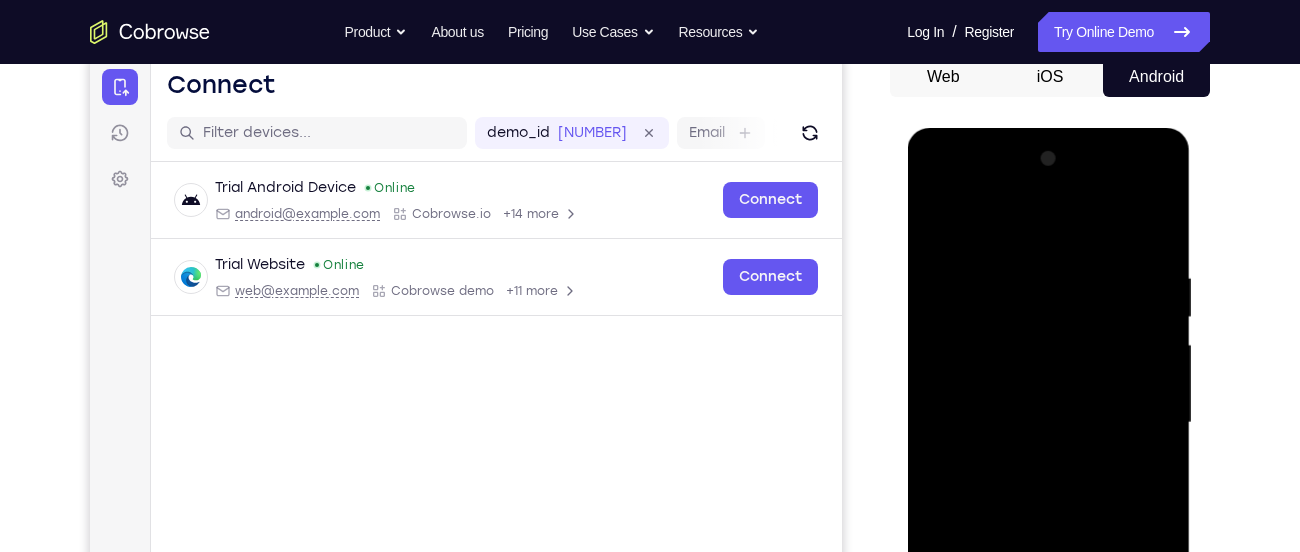 click at bounding box center [1048, 423] 